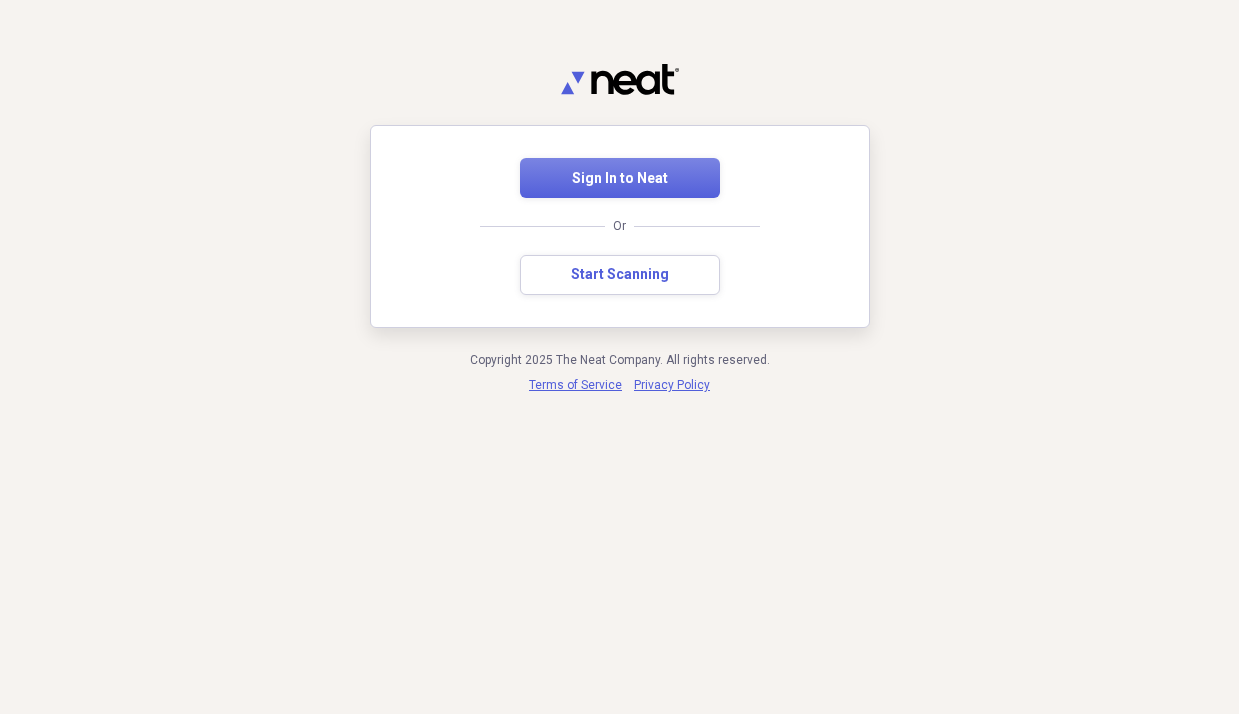 scroll, scrollTop: 0, scrollLeft: 0, axis: both 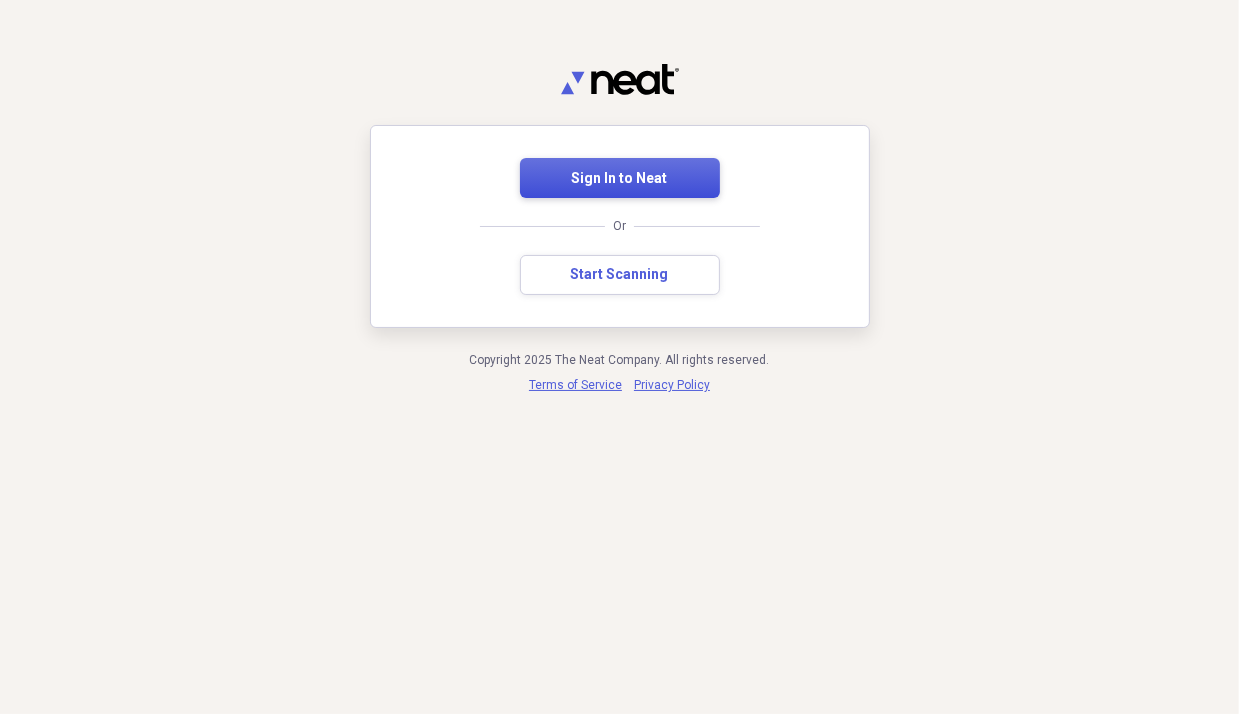 click on "Sign In to Neat" at bounding box center (620, 179) 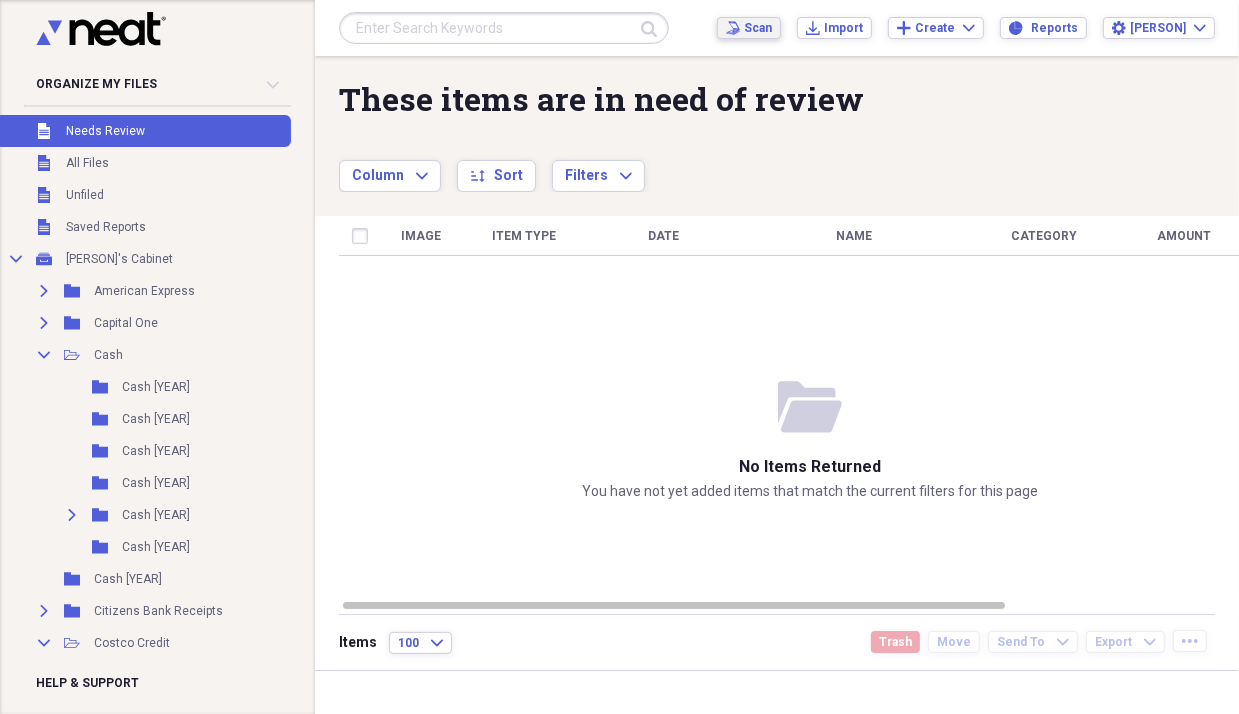 click on "Scan" at bounding box center (758, 28) 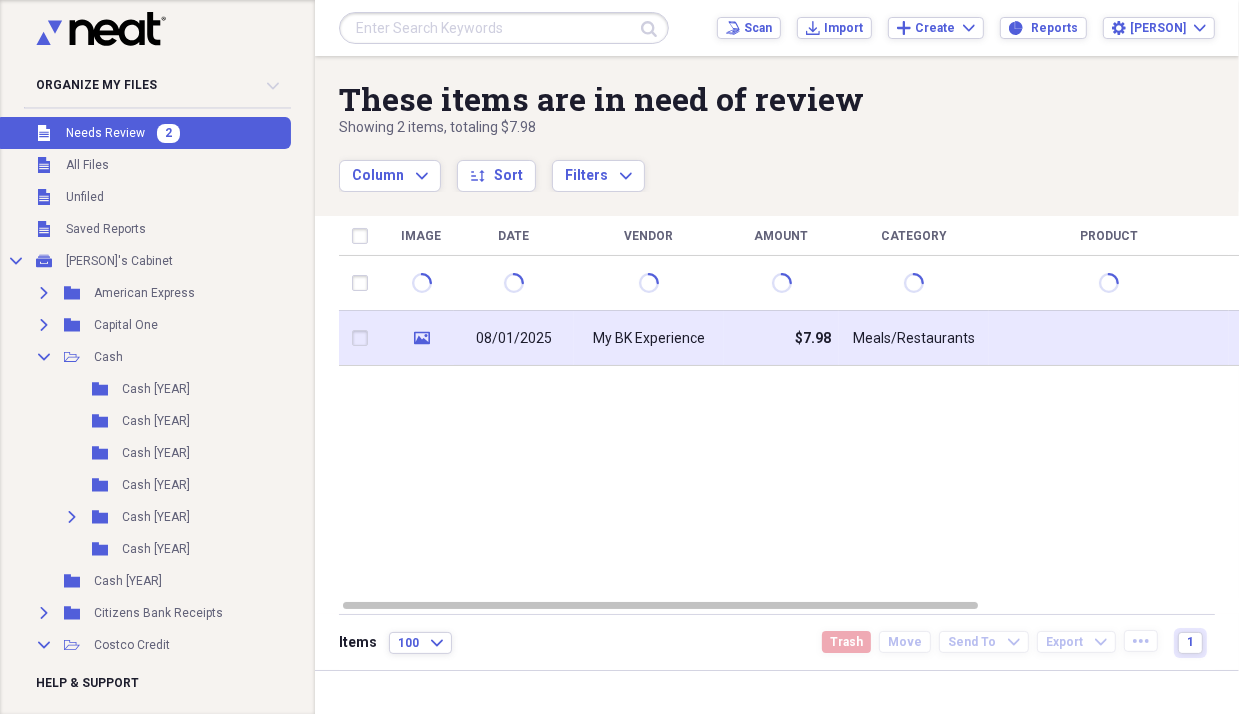 click on "My BK Experience" at bounding box center [649, 339] 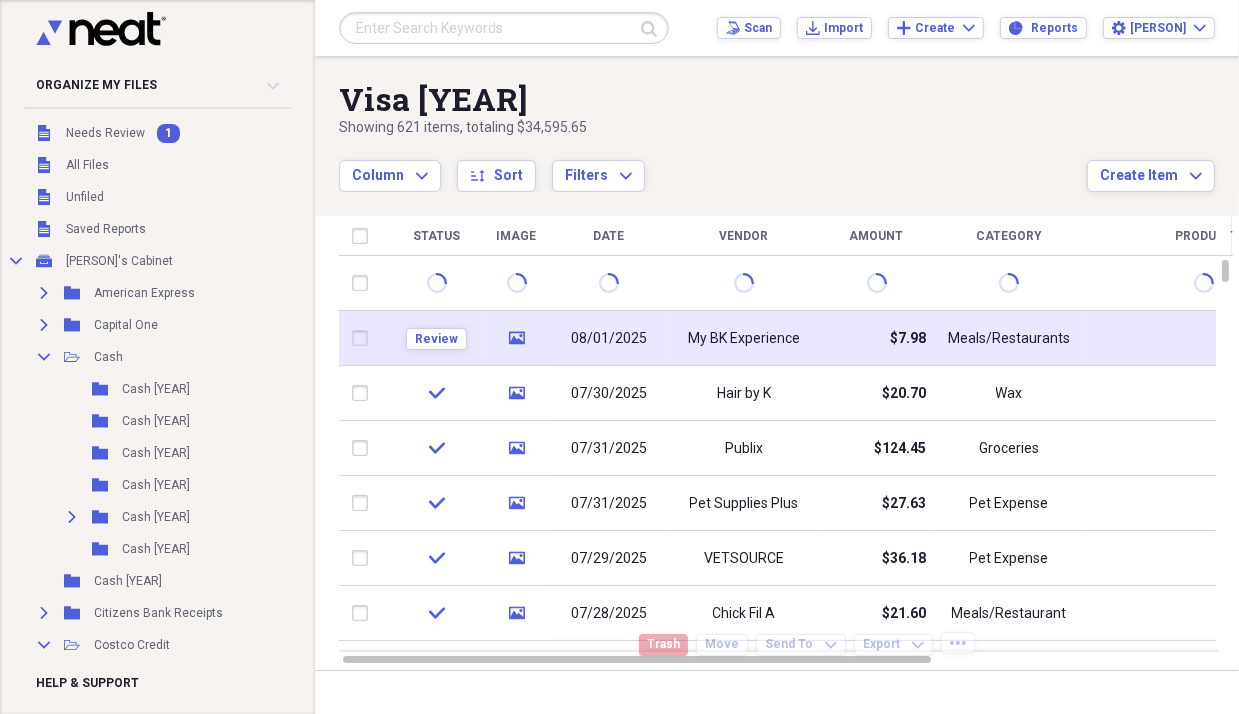 click on "media" at bounding box center [517, 338] 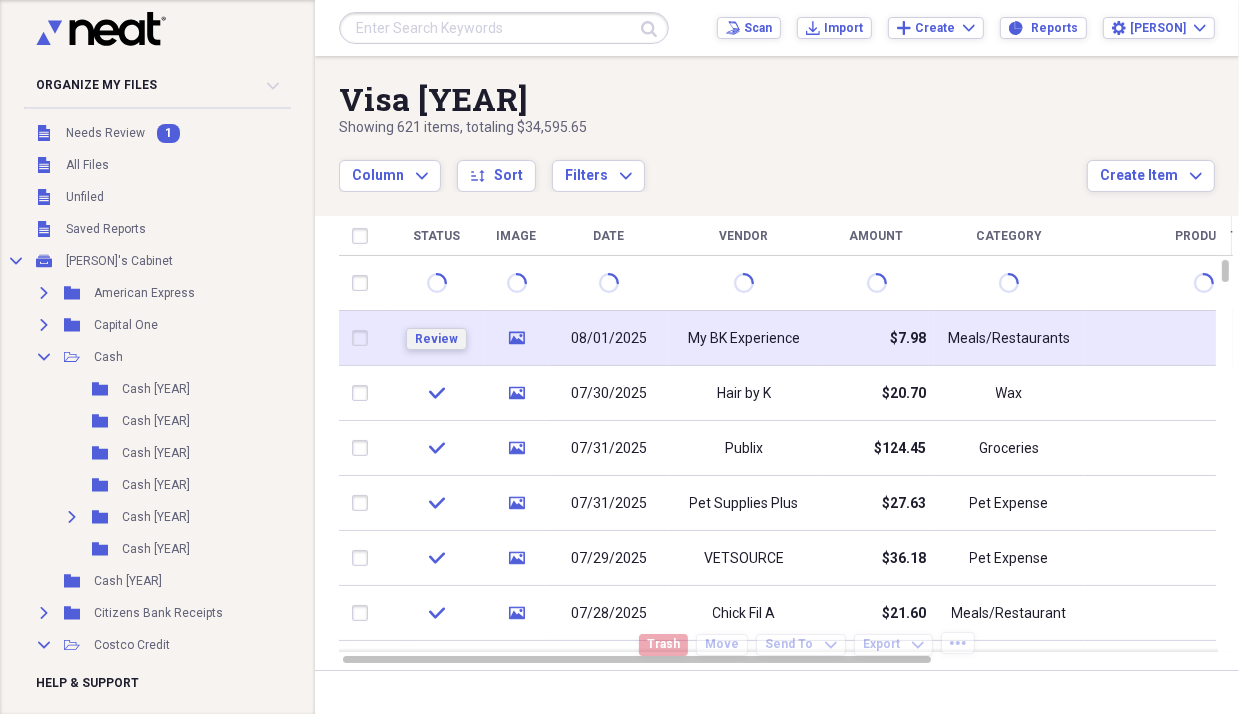 click on "Review" at bounding box center [436, 339] 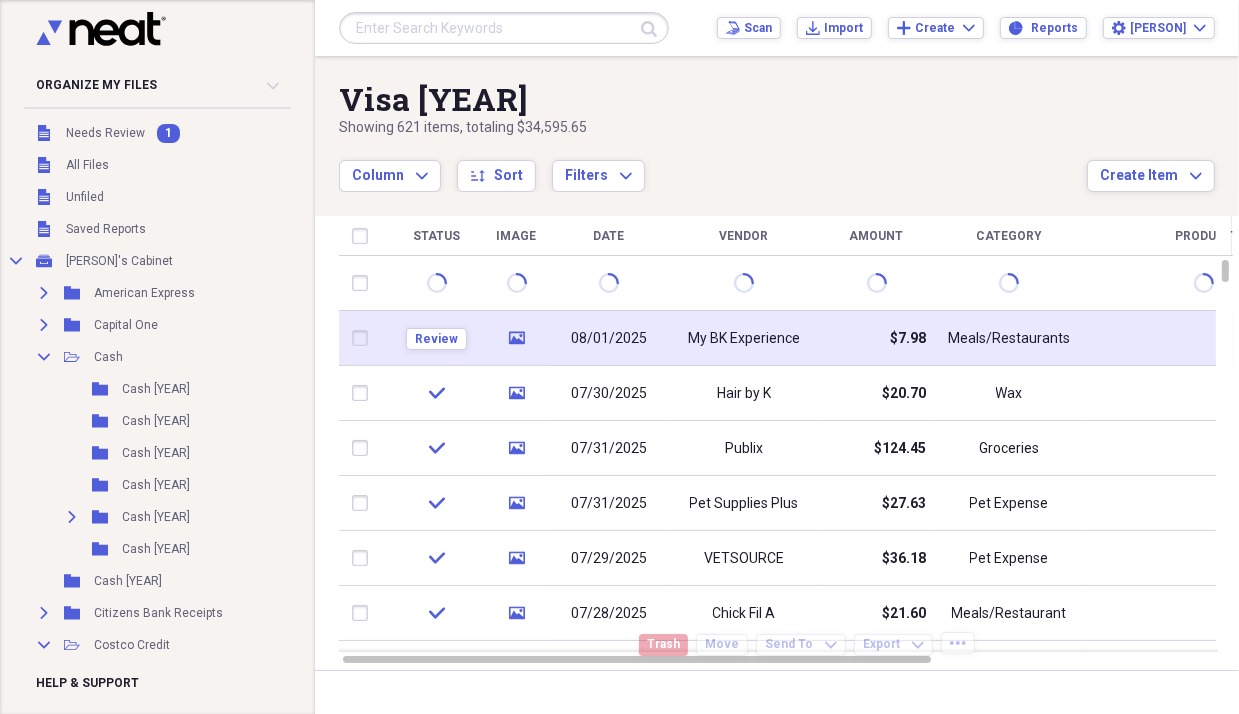 click on "My BK Experience" at bounding box center (744, 338) 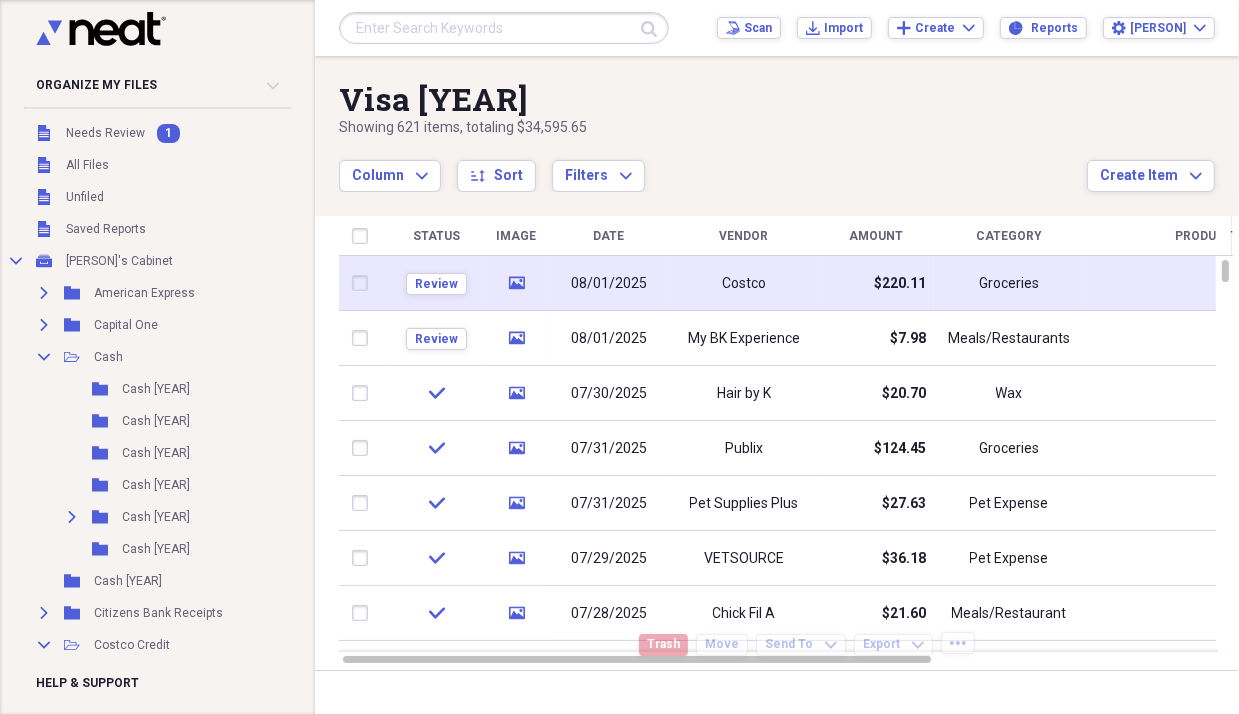 click on "Costco" at bounding box center [744, 283] 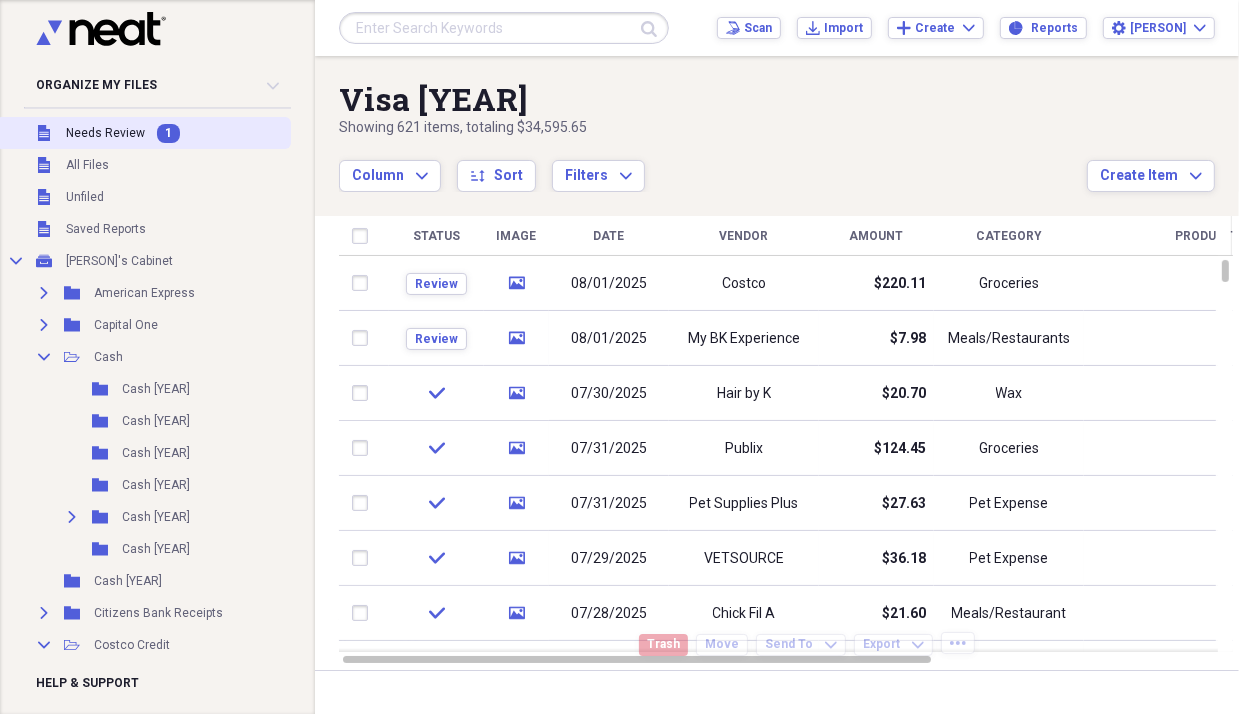 click on "Needs Review" at bounding box center [105, 133] 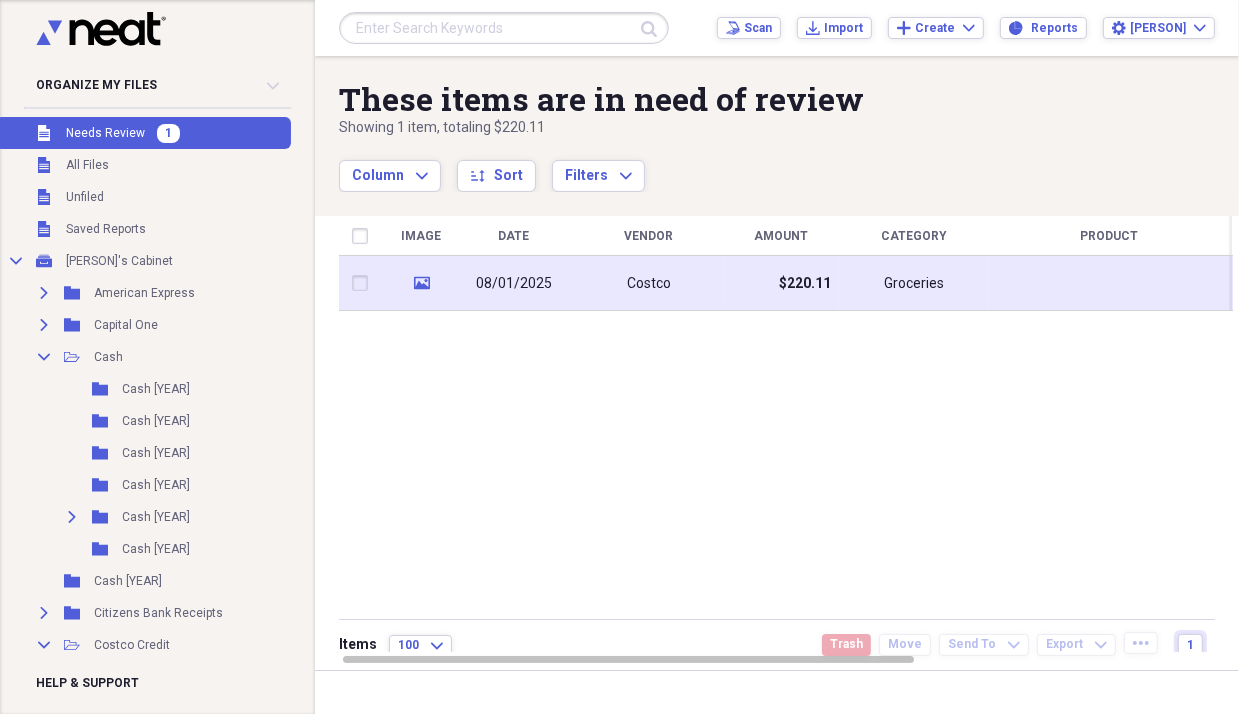 click on "Costco" at bounding box center (649, 283) 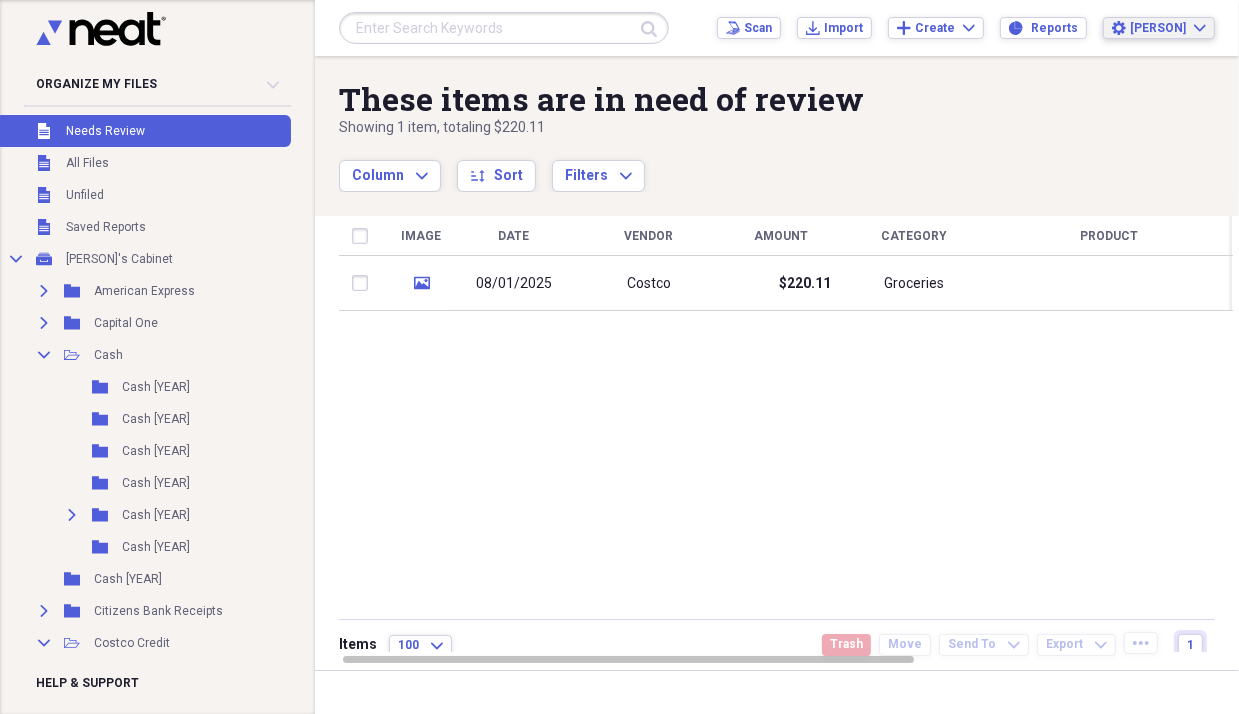 click on "Linnea" at bounding box center [1158, 28] 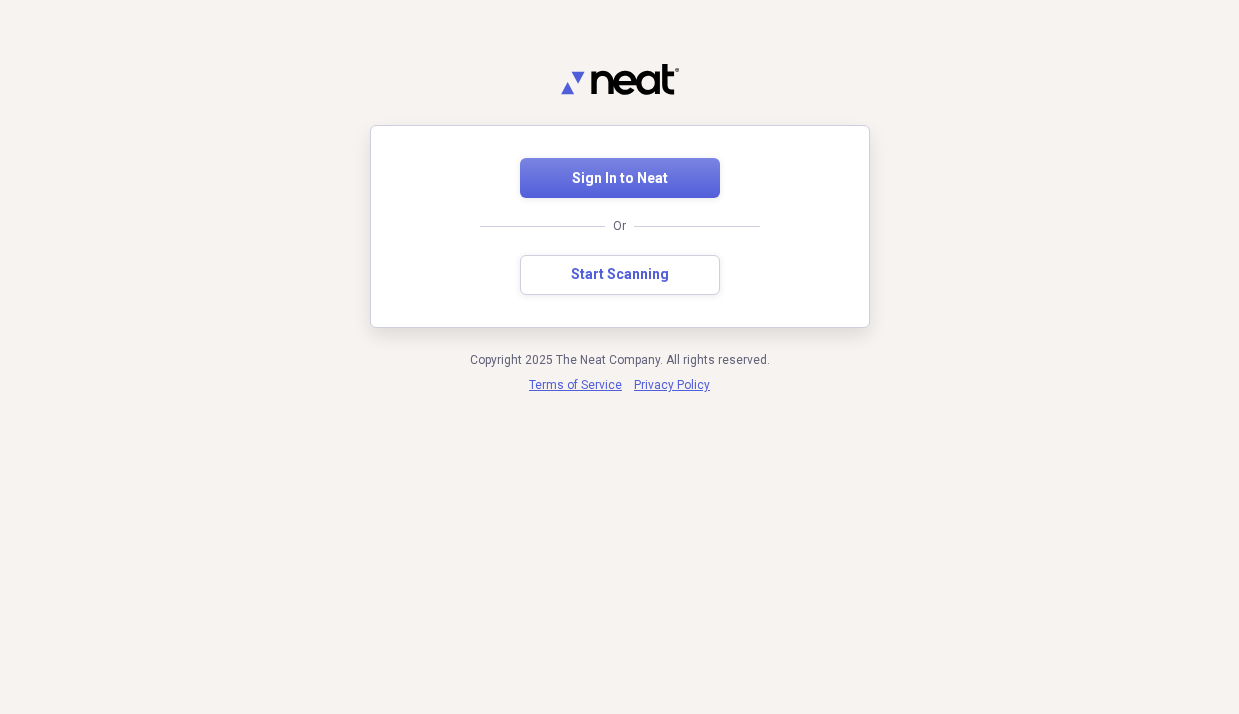 scroll, scrollTop: 0, scrollLeft: 0, axis: both 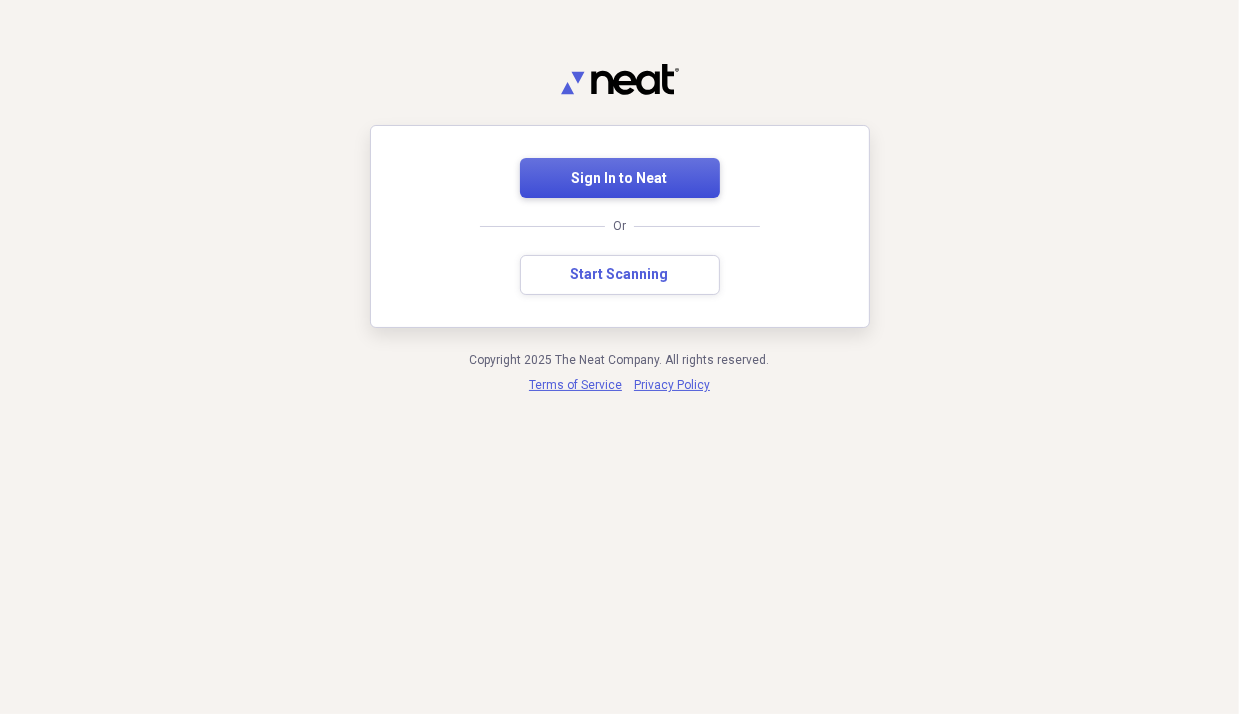 click on "Sign In to Neat" at bounding box center [620, 178] 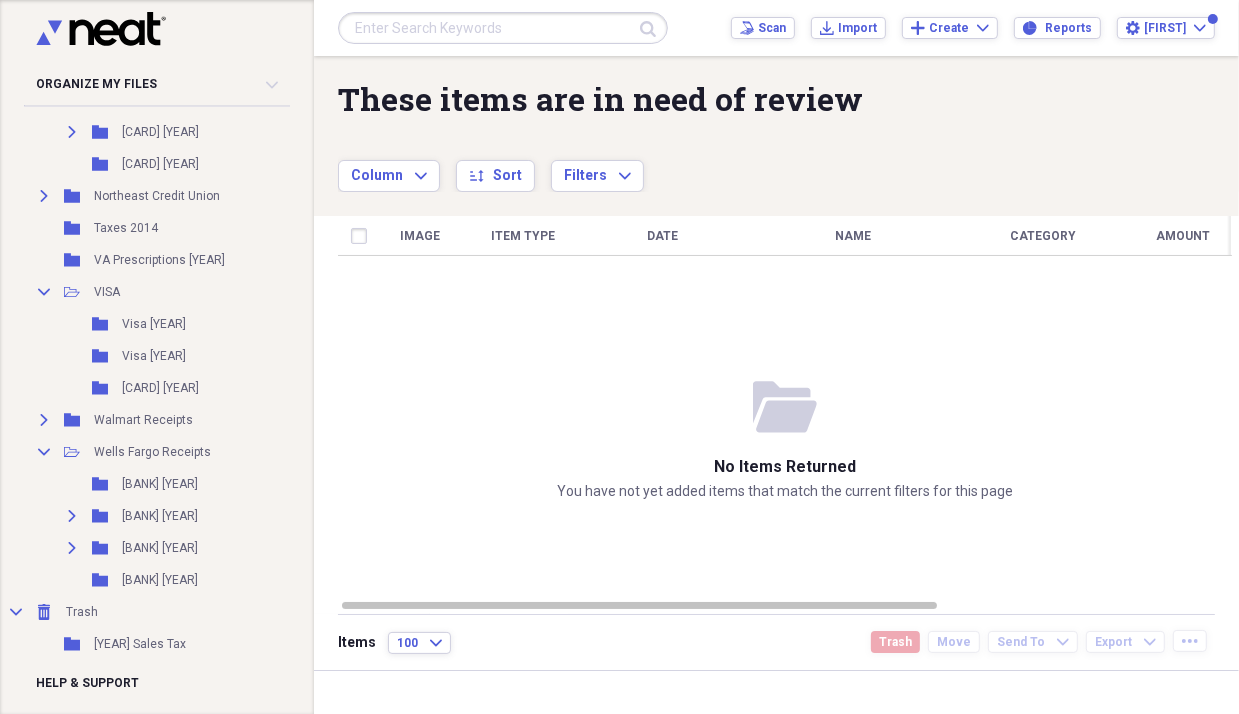 scroll, scrollTop: 662, scrollLeft: 0, axis: vertical 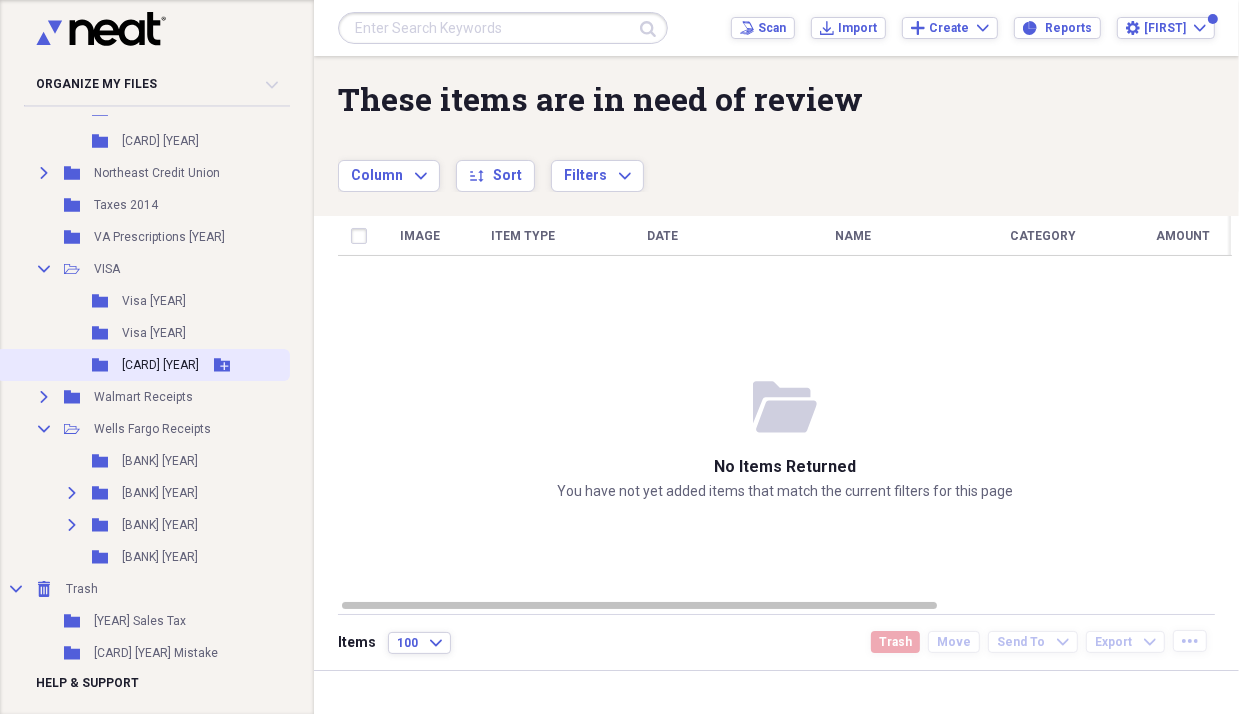 click on "Visa [YEAR]" at bounding box center (160, 365) 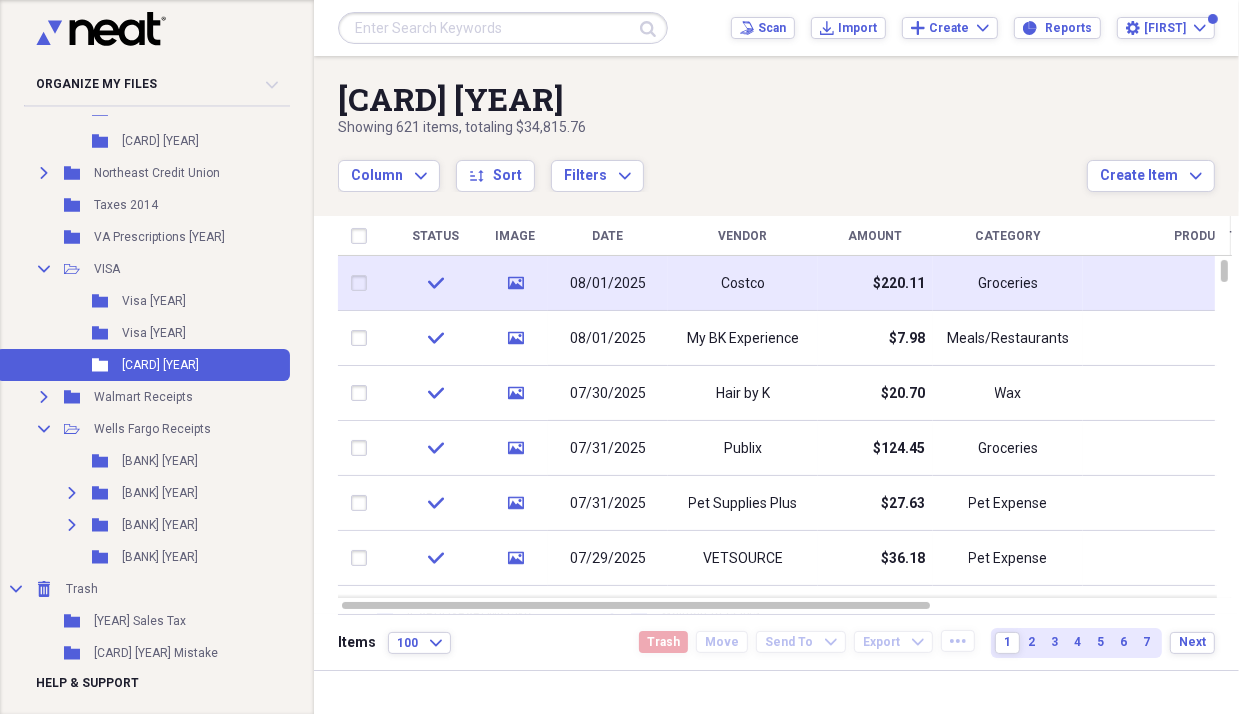 click on "Costco" at bounding box center [743, 283] 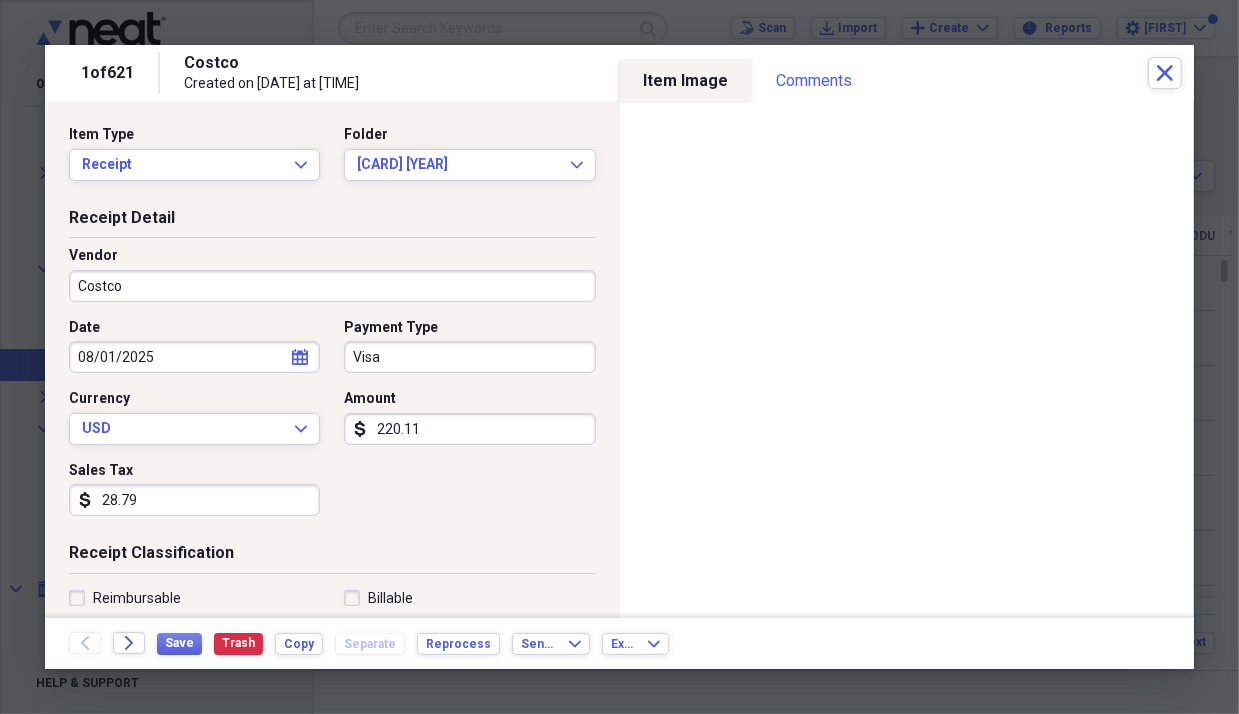 click on "28.79" at bounding box center [194, 500] 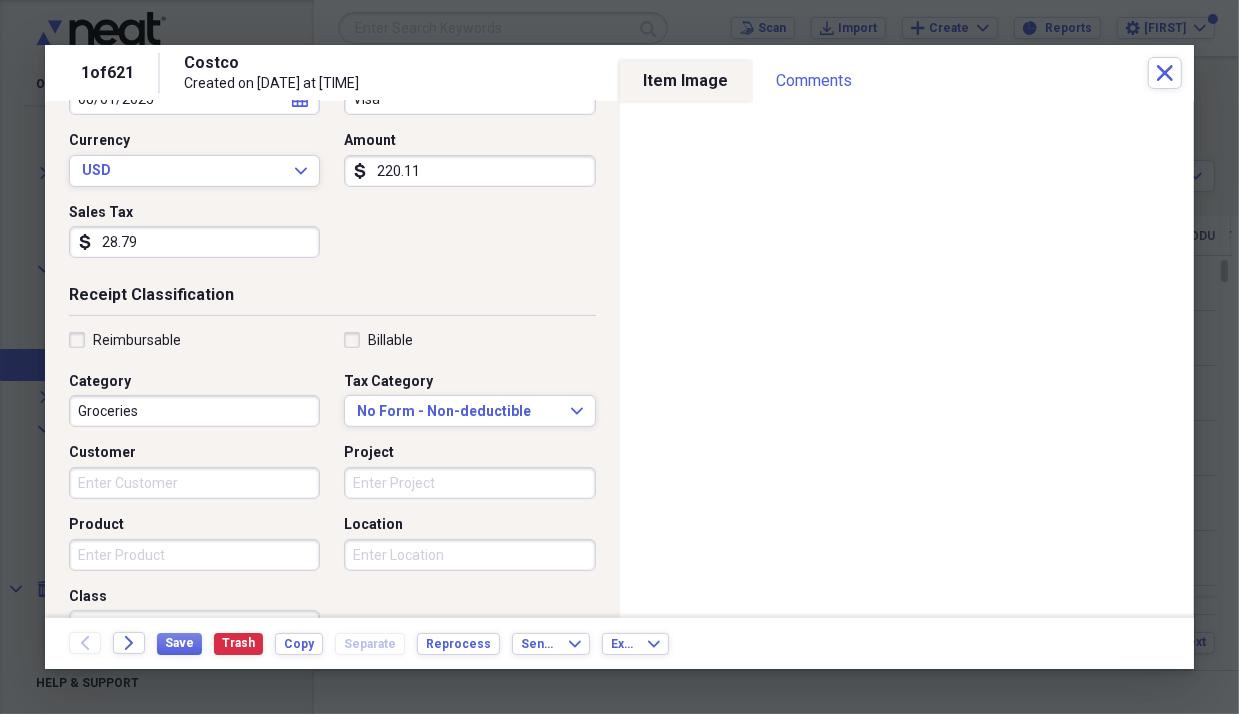 scroll, scrollTop: 260, scrollLeft: 0, axis: vertical 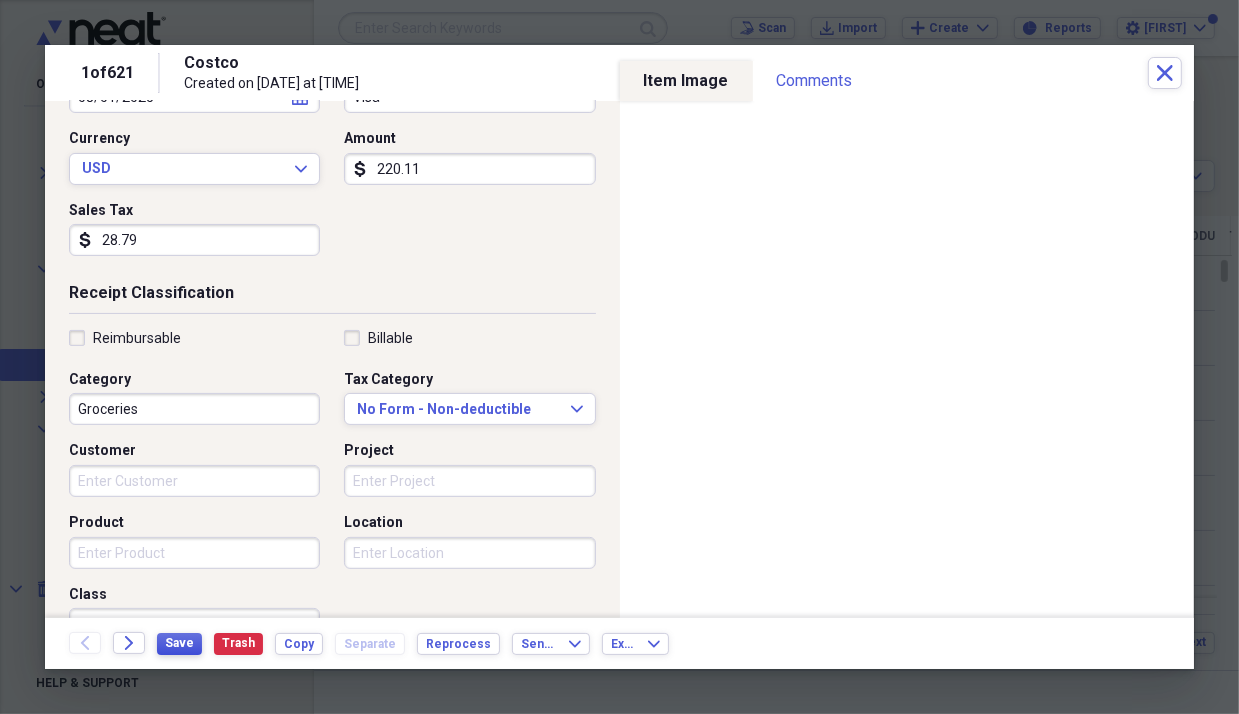click on "Save" at bounding box center (179, 643) 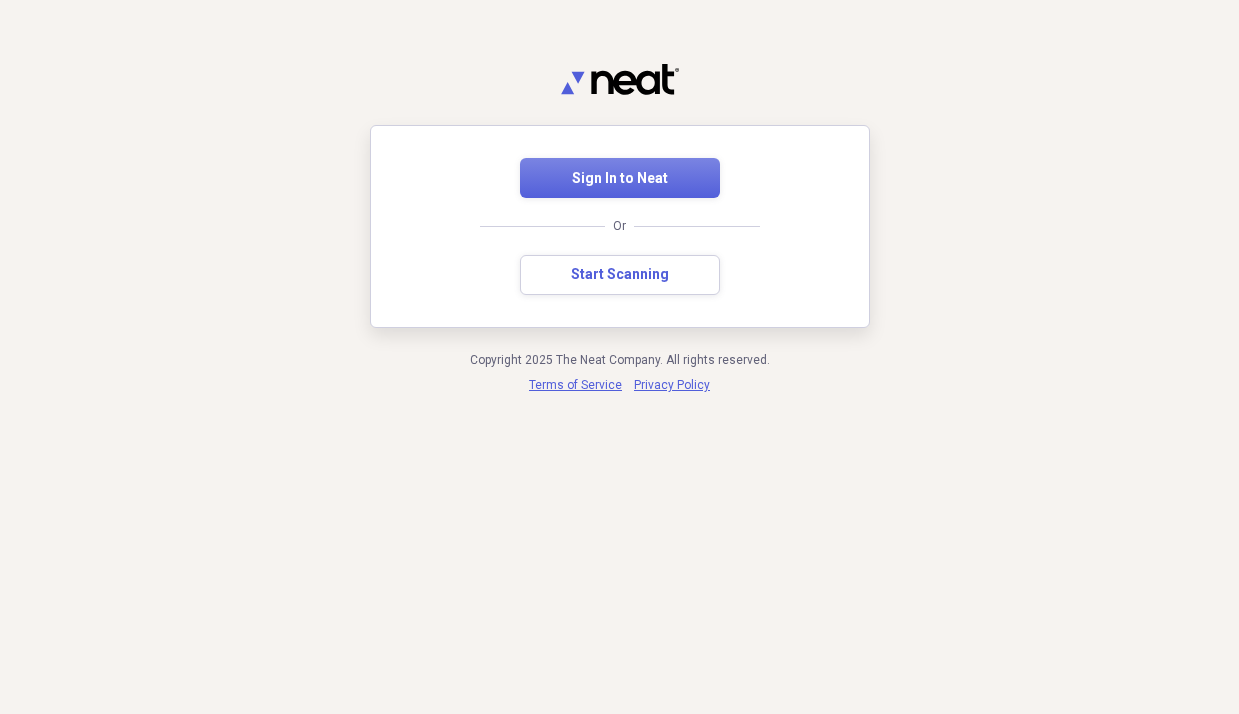 scroll, scrollTop: 0, scrollLeft: 0, axis: both 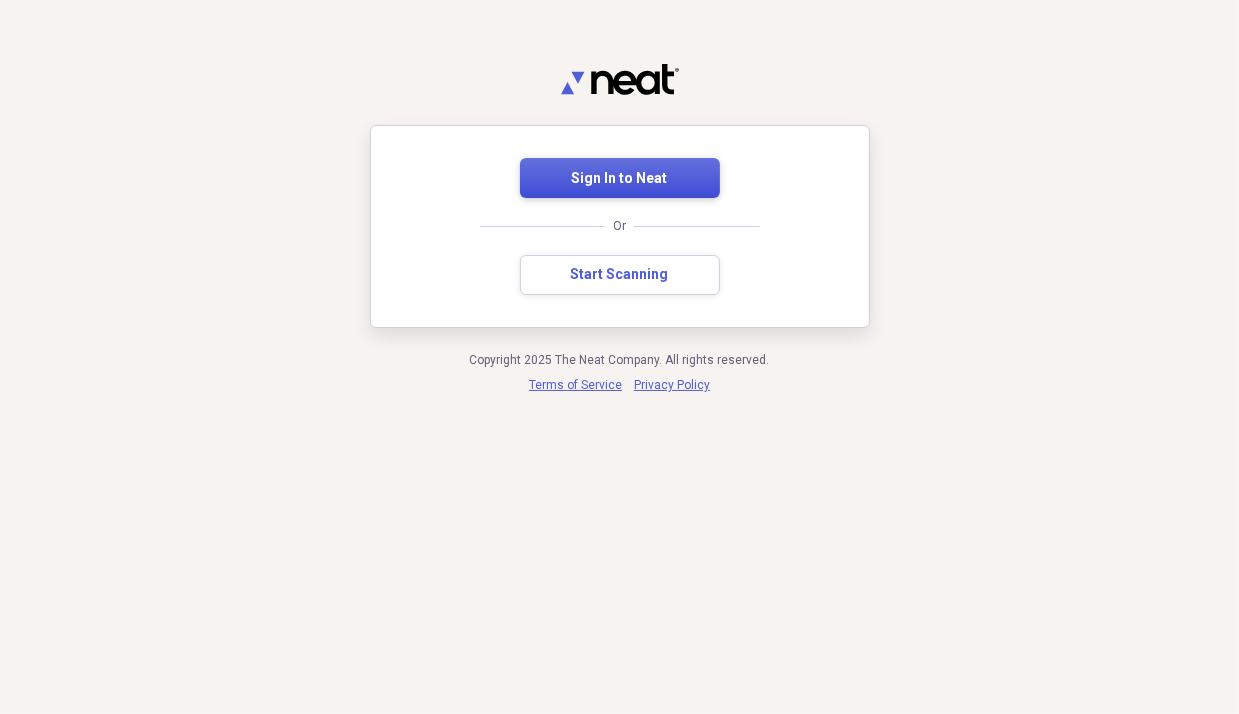 click on "Sign In to Neat" at bounding box center (620, 179) 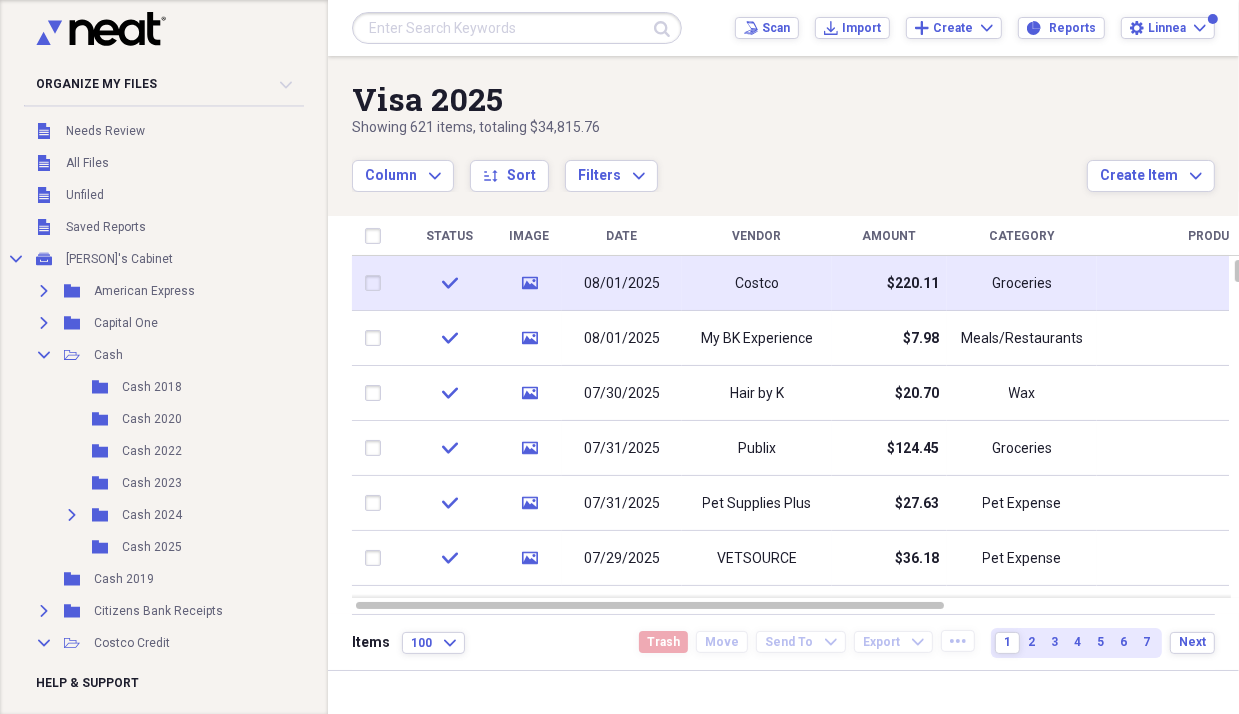 click on "Costco" at bounding box center (757, 283) 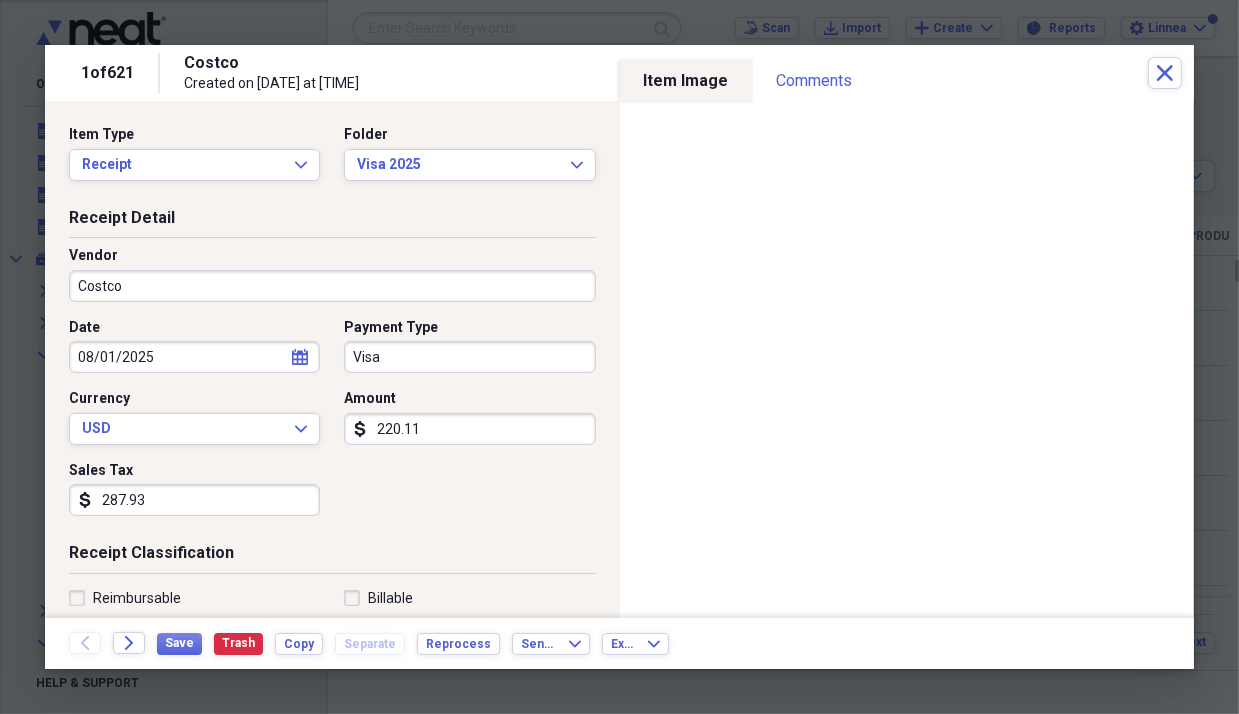 click on "287.93" at bounding box center [194, 500] 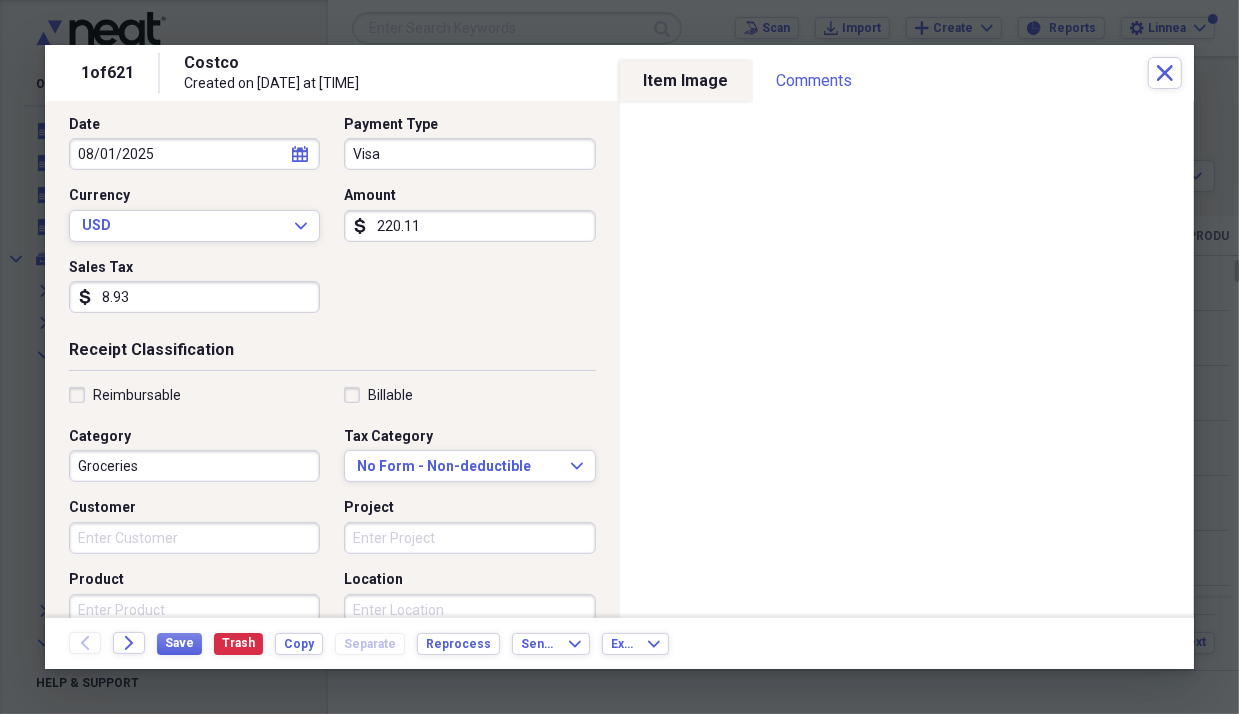 scroll, scrollTop: 204, scrollLeft: 0, axis: vertical 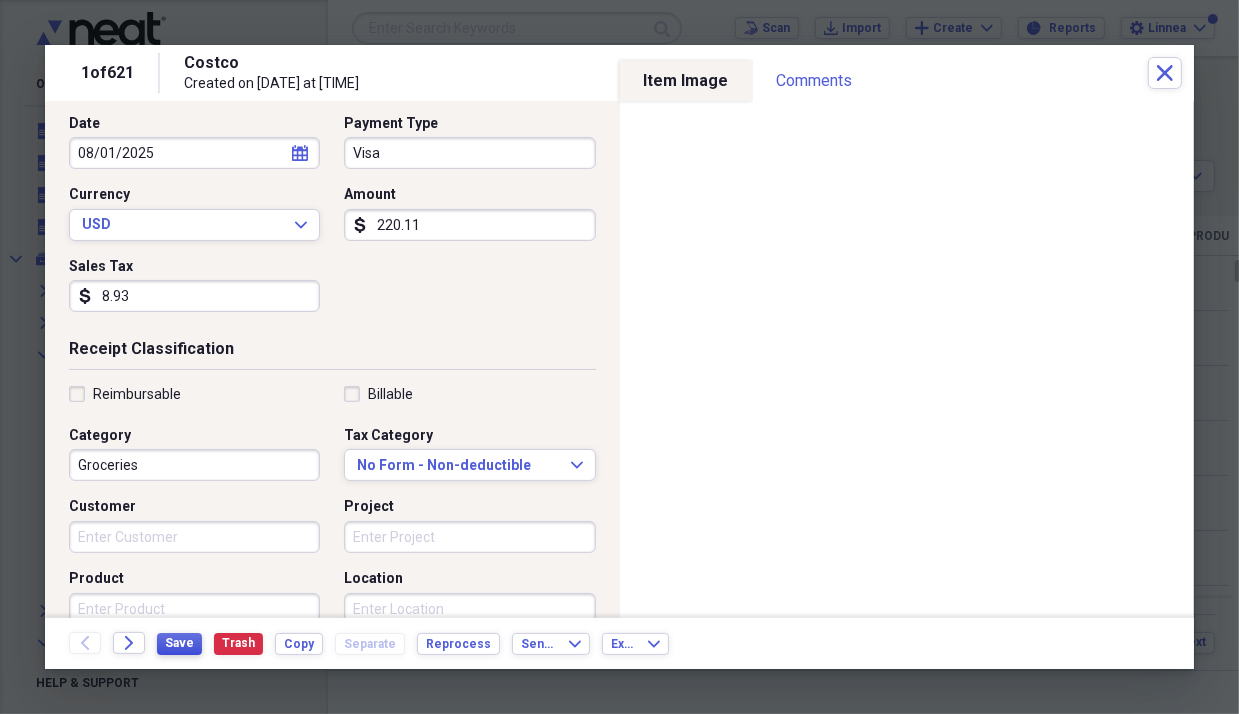 type on "8.93" 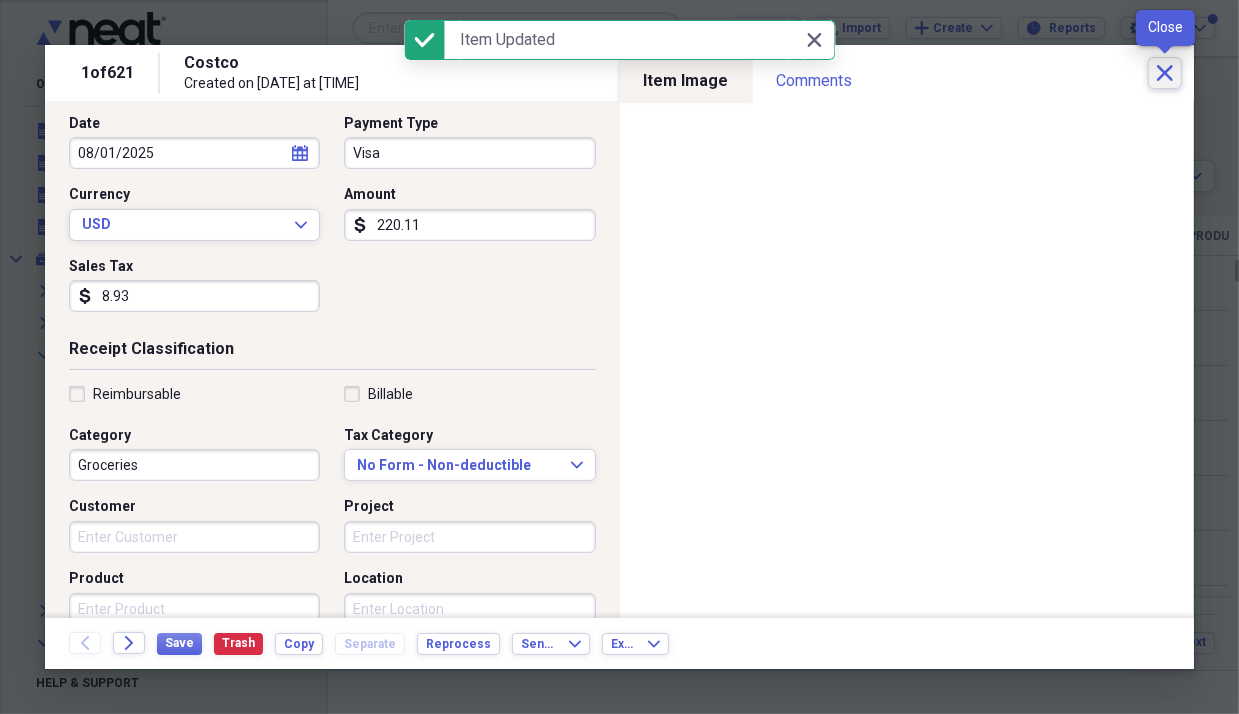 click 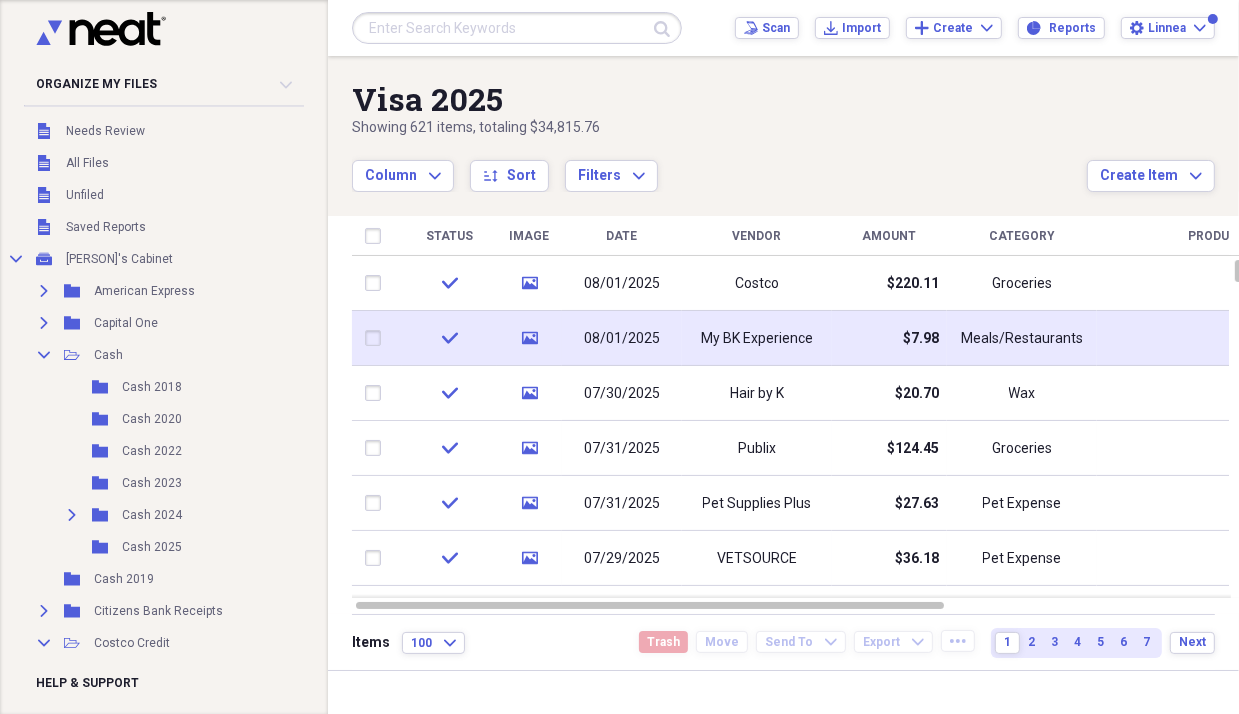 click on "My BK Experience" at bounding box center (757, 338) 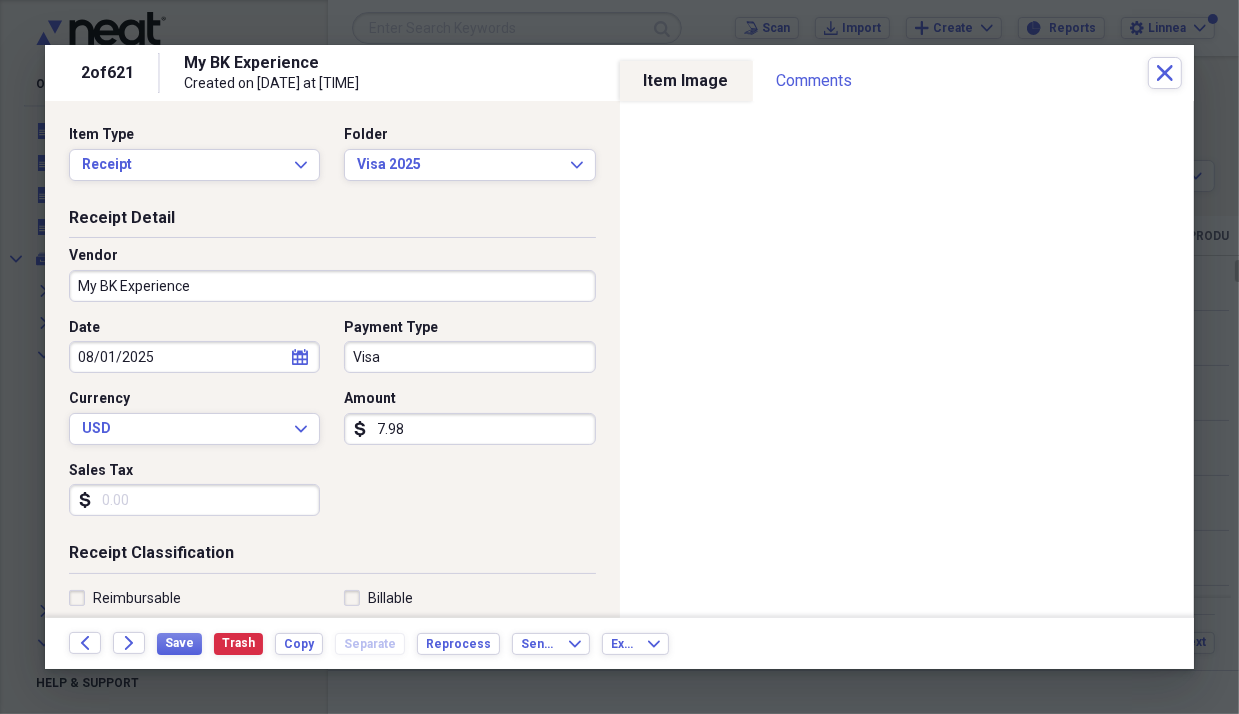 drag, startPoint x: 207, startPoint y: 281, endPoint x: 164, endPoint y: 298, distance: 46.238514 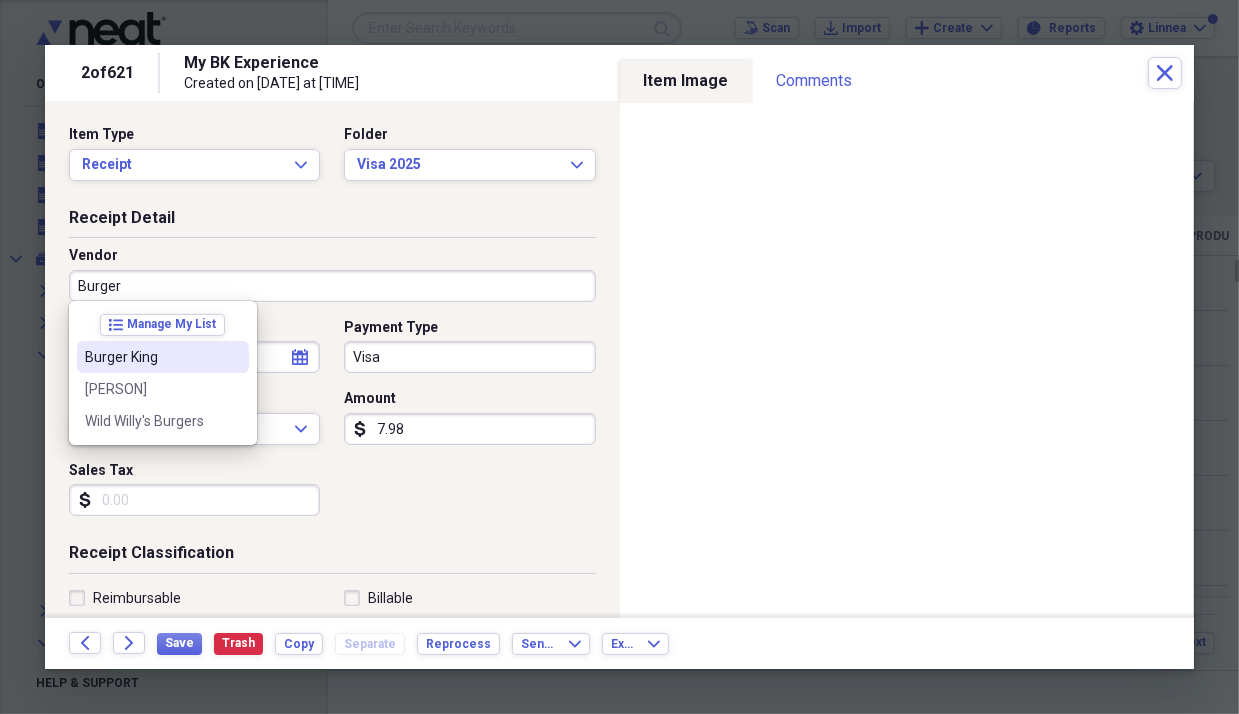 click on "Burger King" at bounding box center [151, 357] 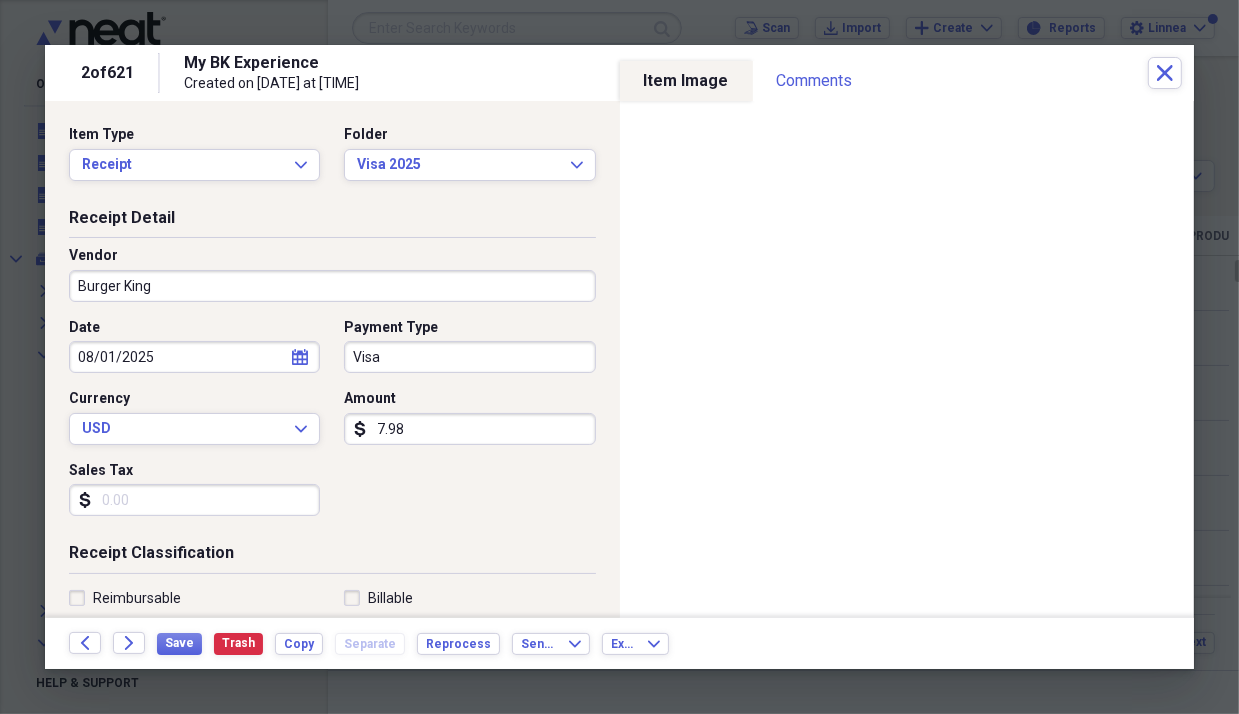 click on "Sales Tax" at bounding box center [194, 500] 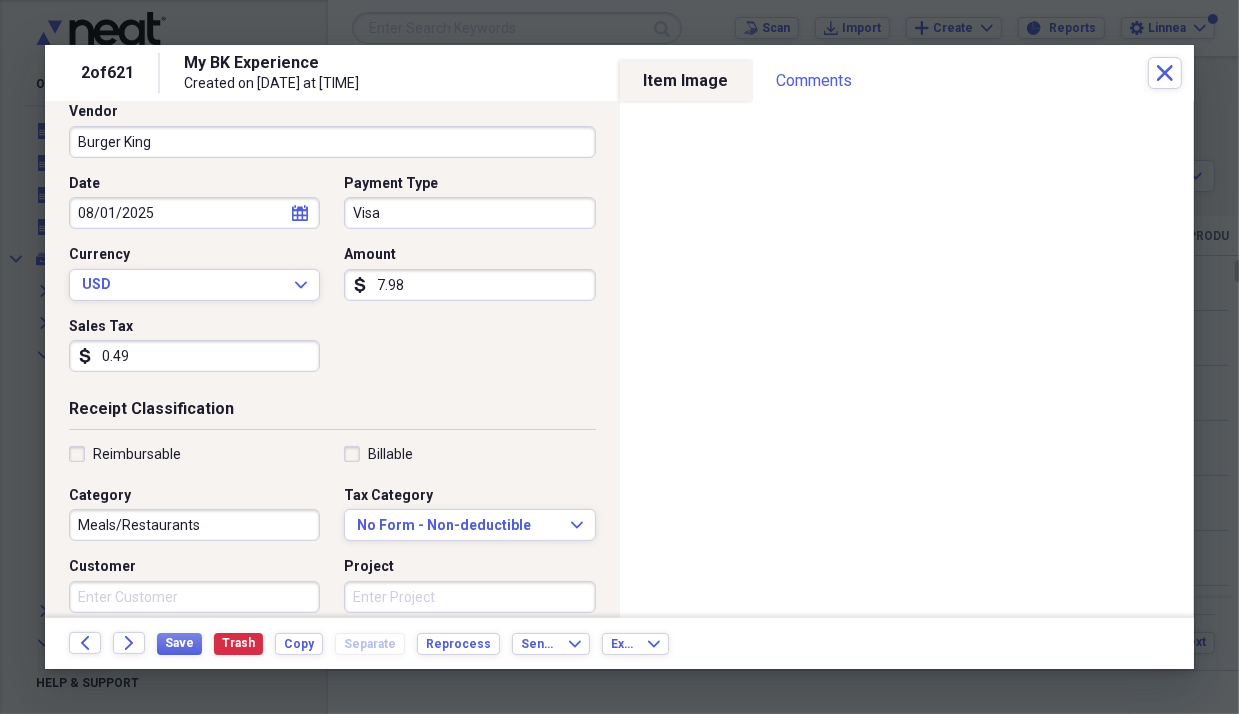 scroll, scrollTop: 218, scrollLeft: 0, axis: vertical 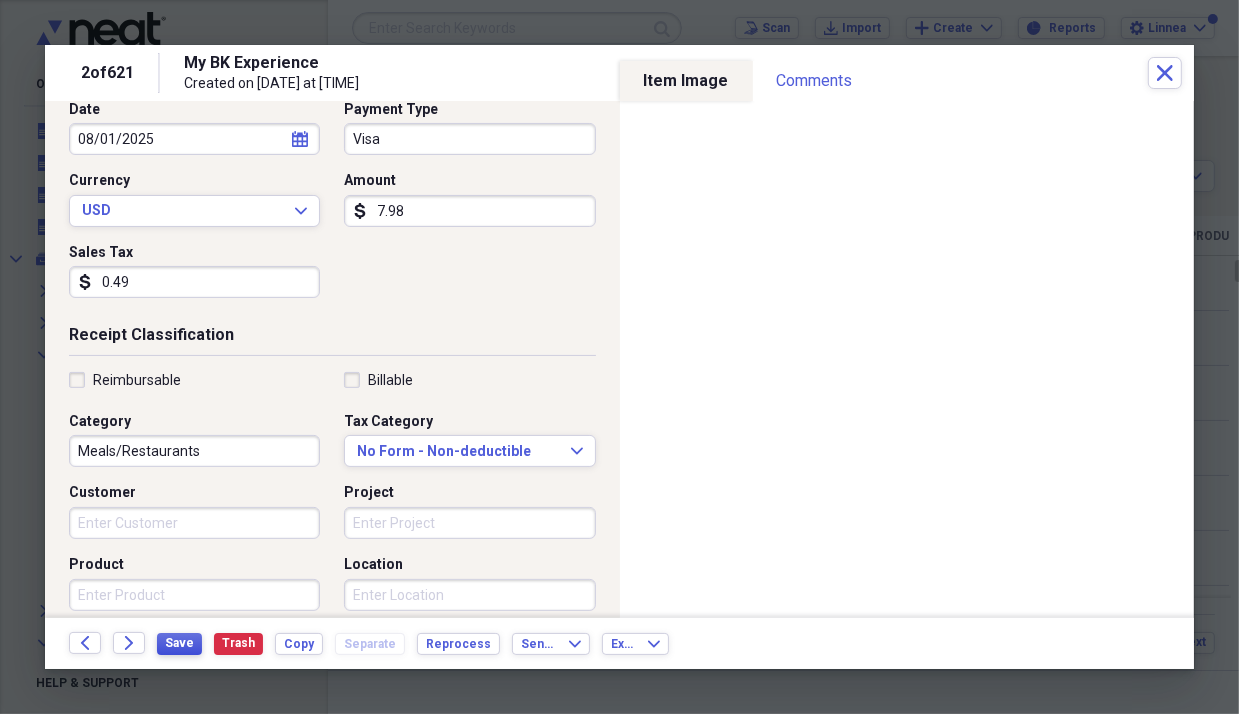 type on "0.49" 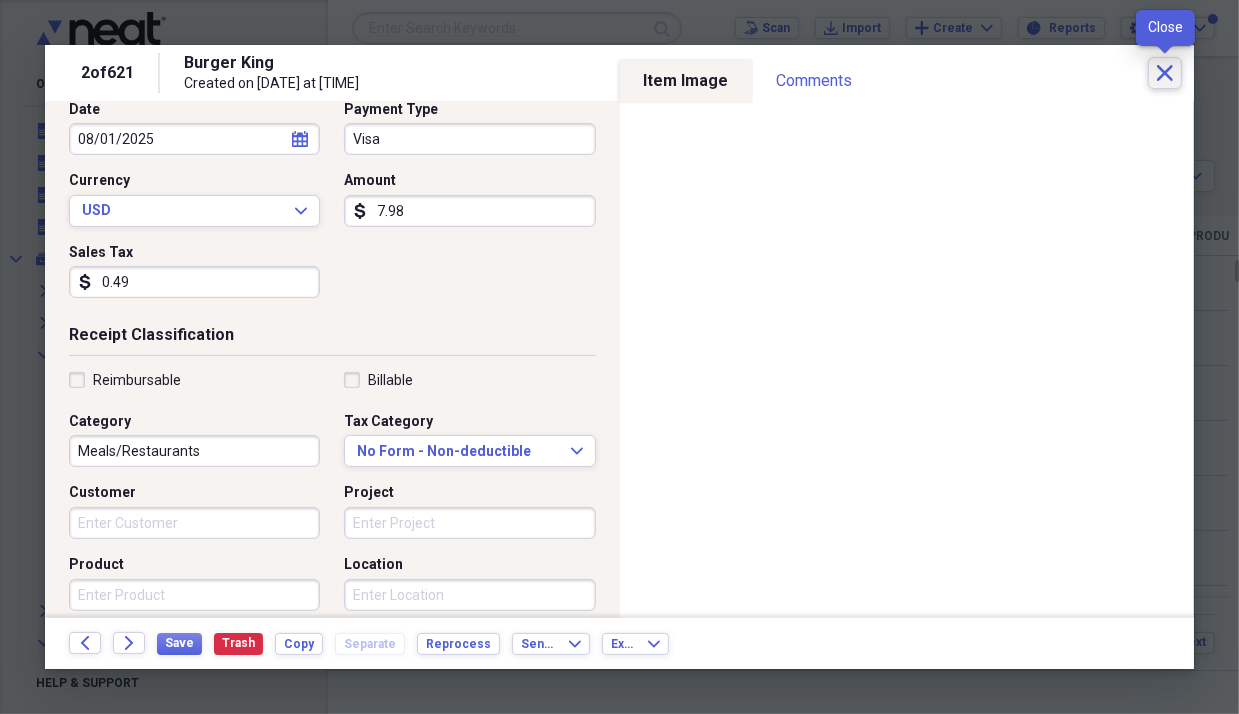 click 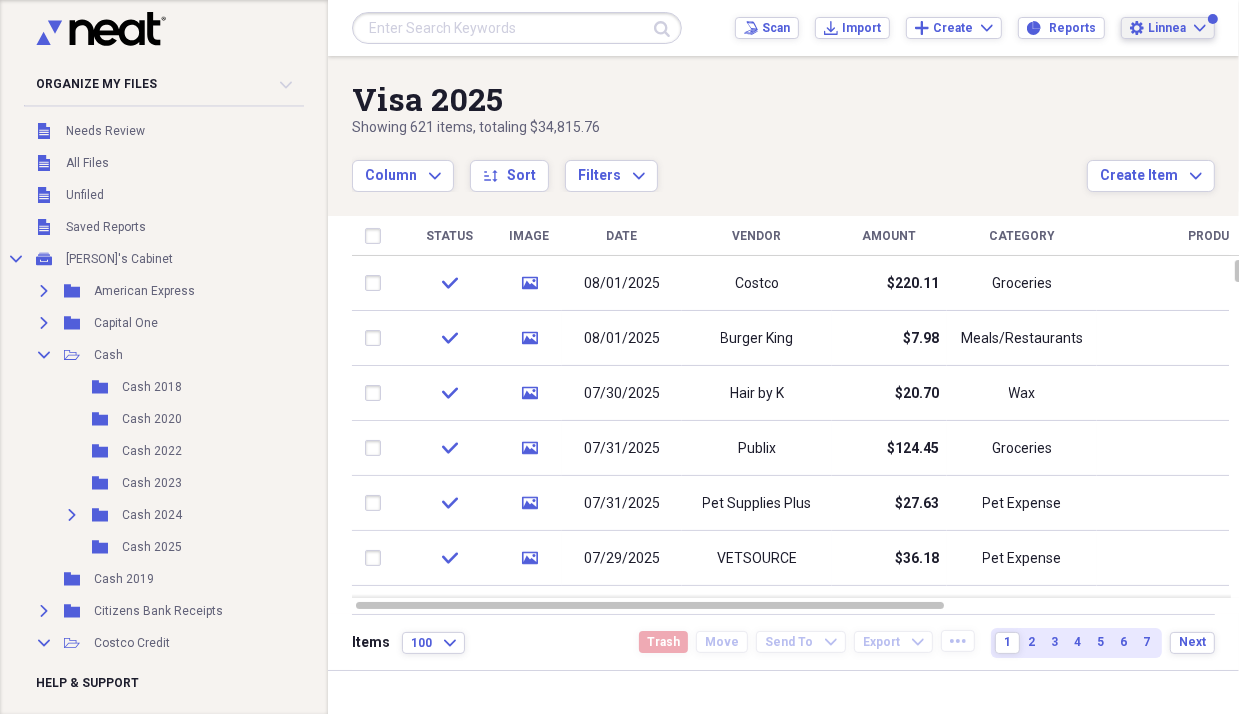 click on "Linnea" at bounding box center (1167, 28) 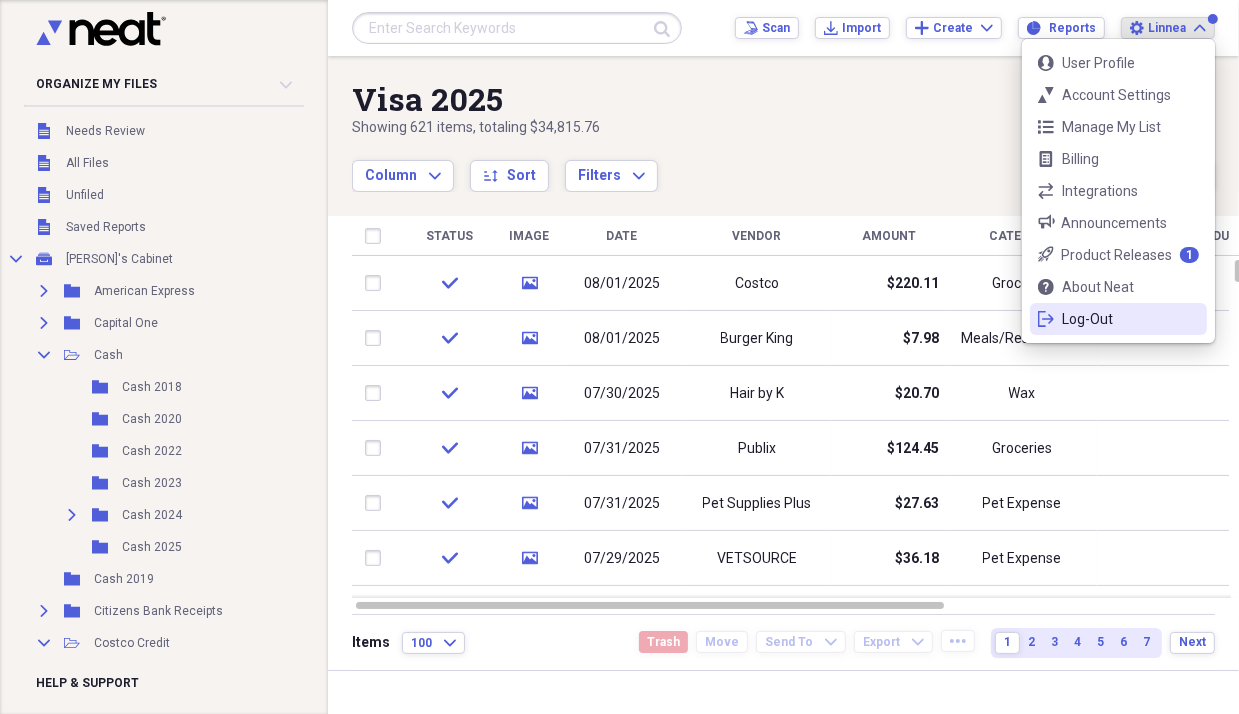 click on "Log-Out" at bounding box center (1118, 319) 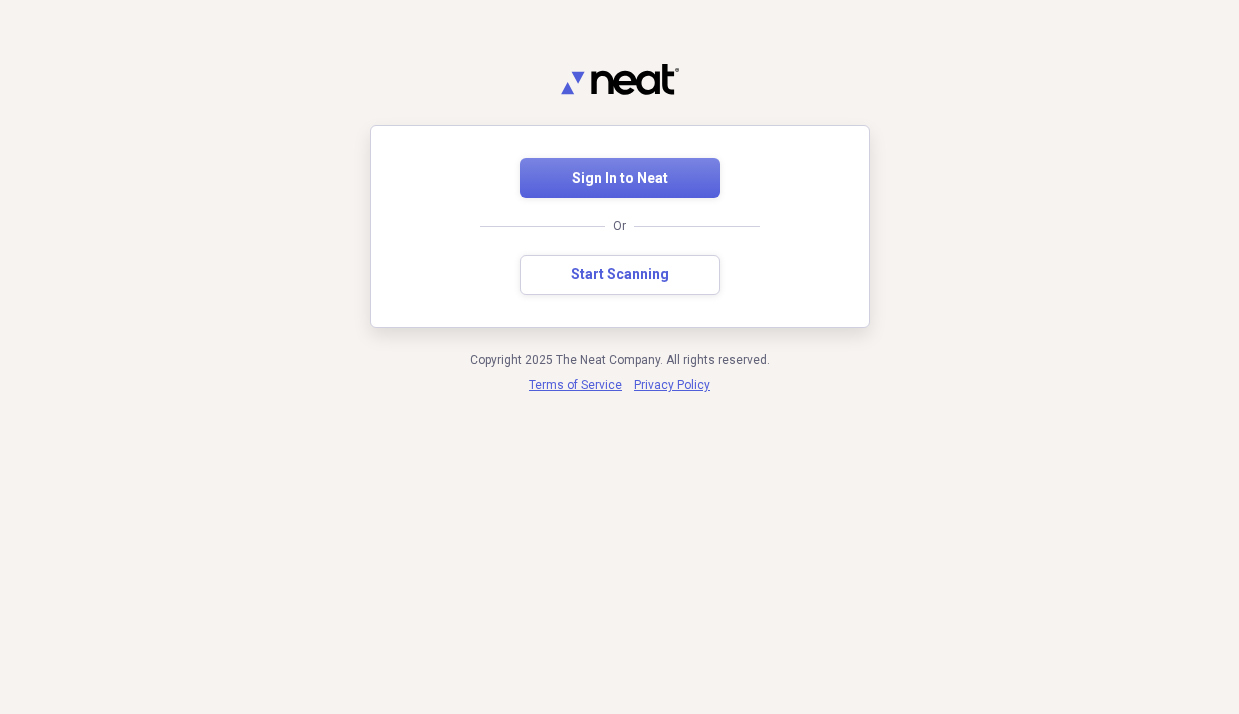 scroll, scrollTop: 0, scrollLeft: 0, axis: both 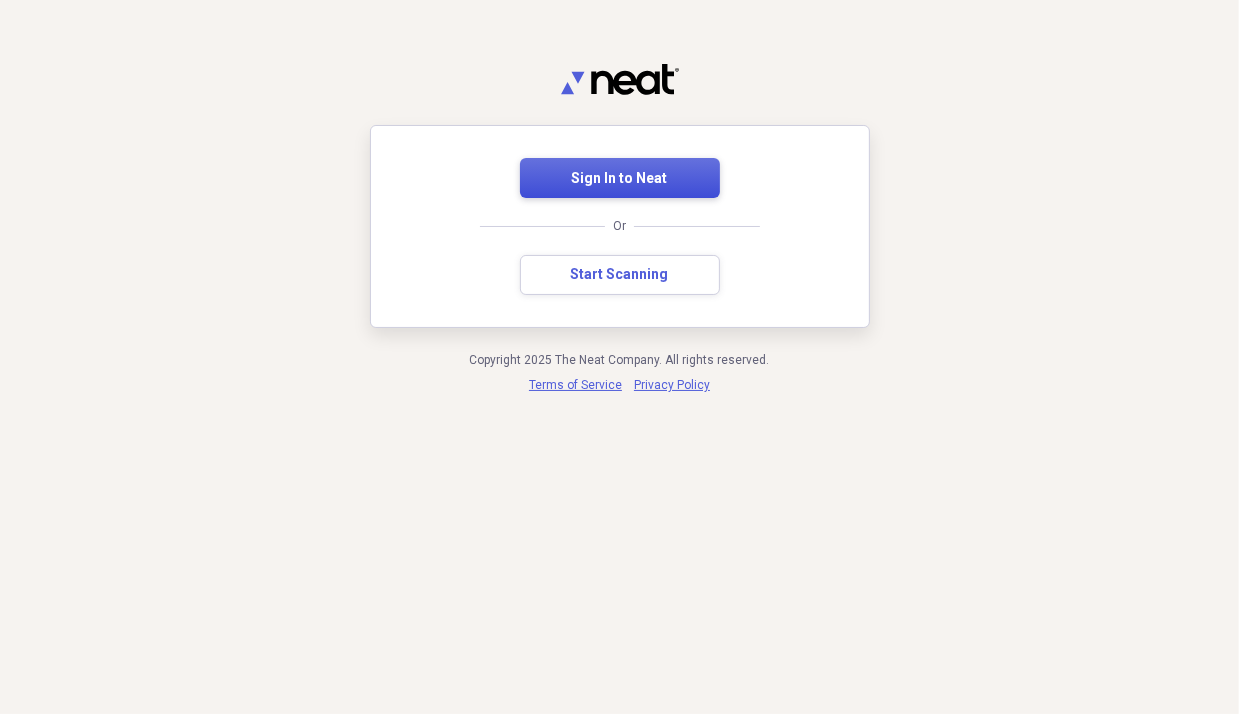 click on "Sign In to Neat" at bounding box center [620, 178] 